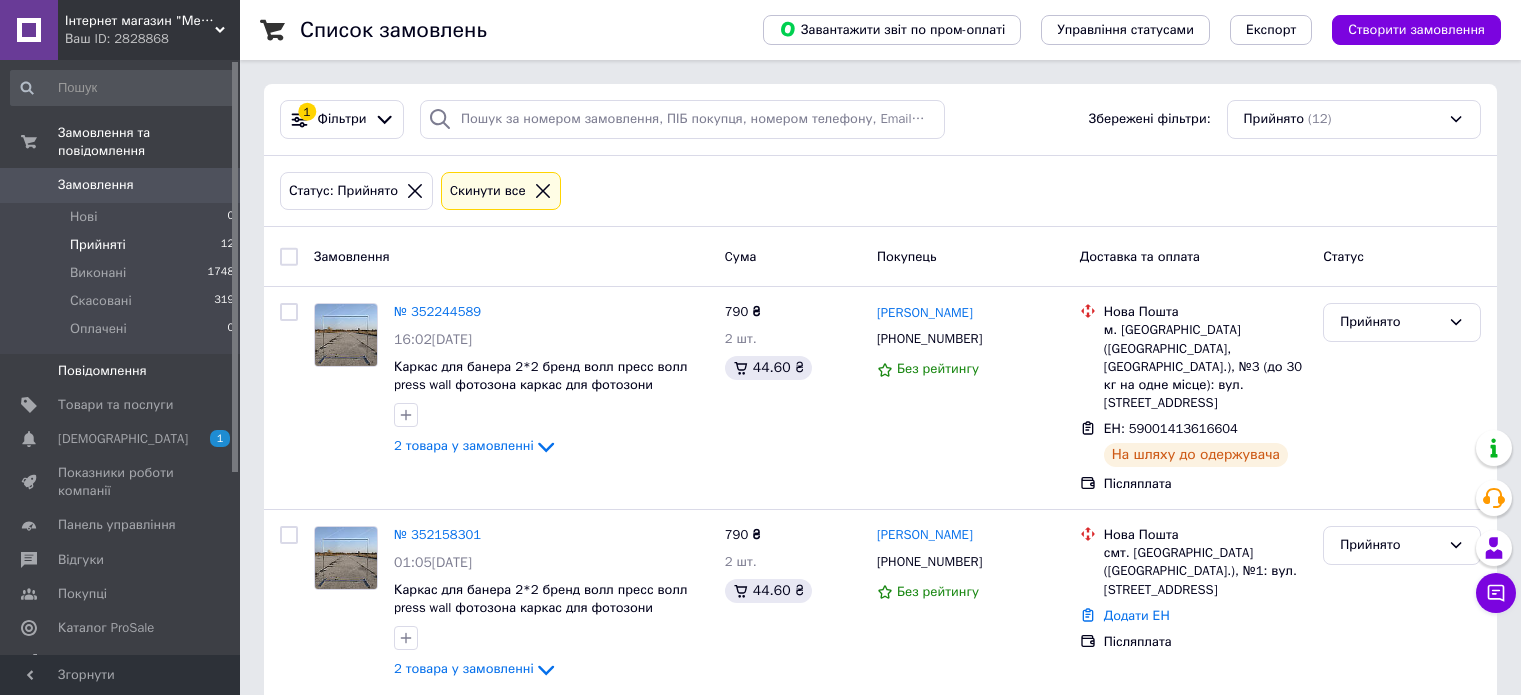 scroll, scrollTop: 0, scrollLeft: 0, axis: both 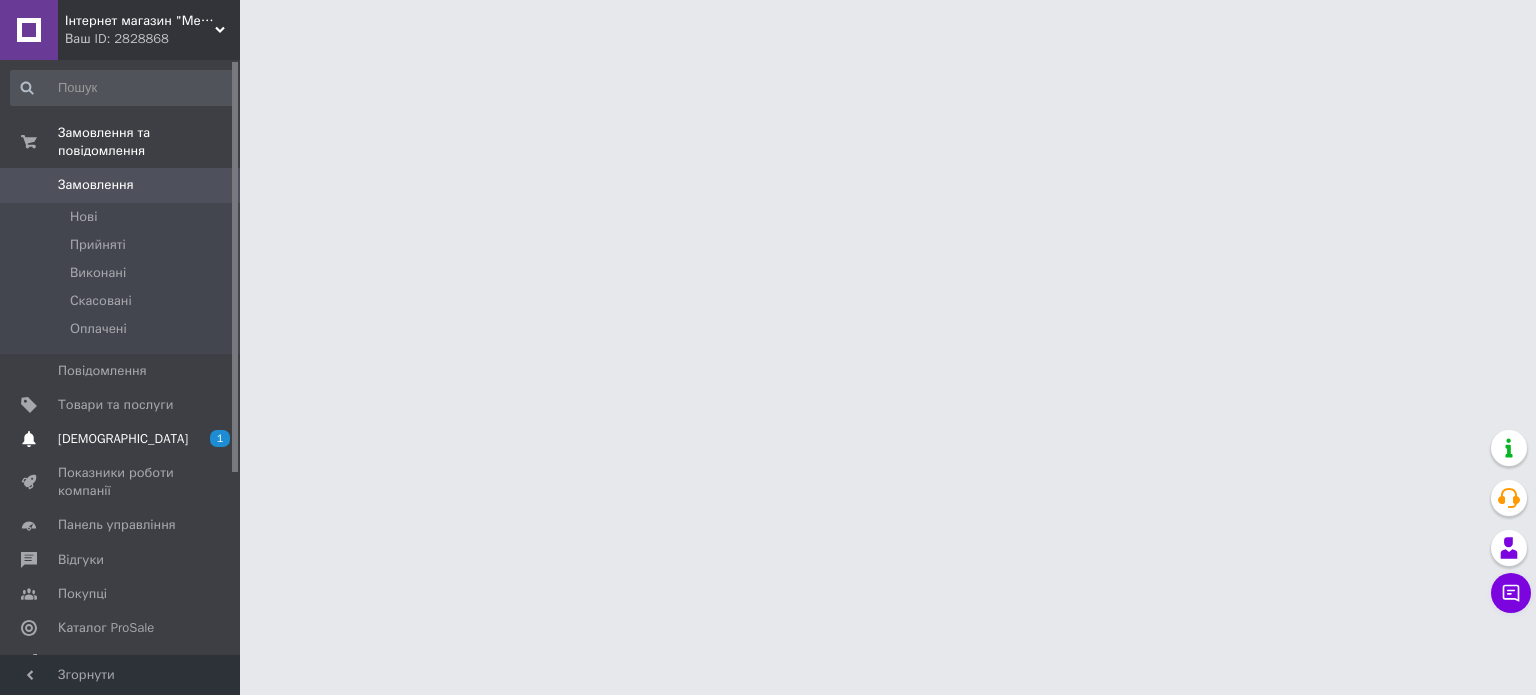 click on "[DEMOGRAPHIC_DATA]" at bounding box center [121, 439] 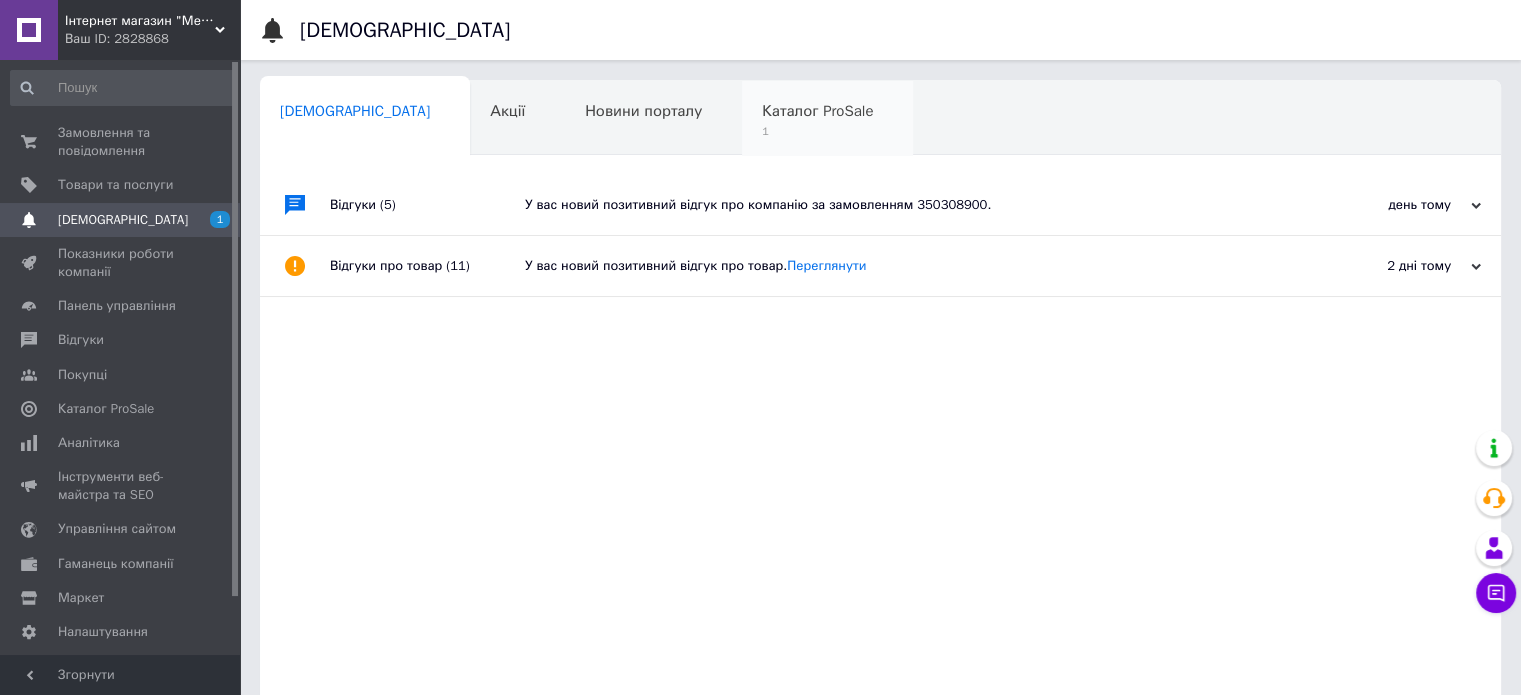 click on "1" at bounding box center [817, 131] 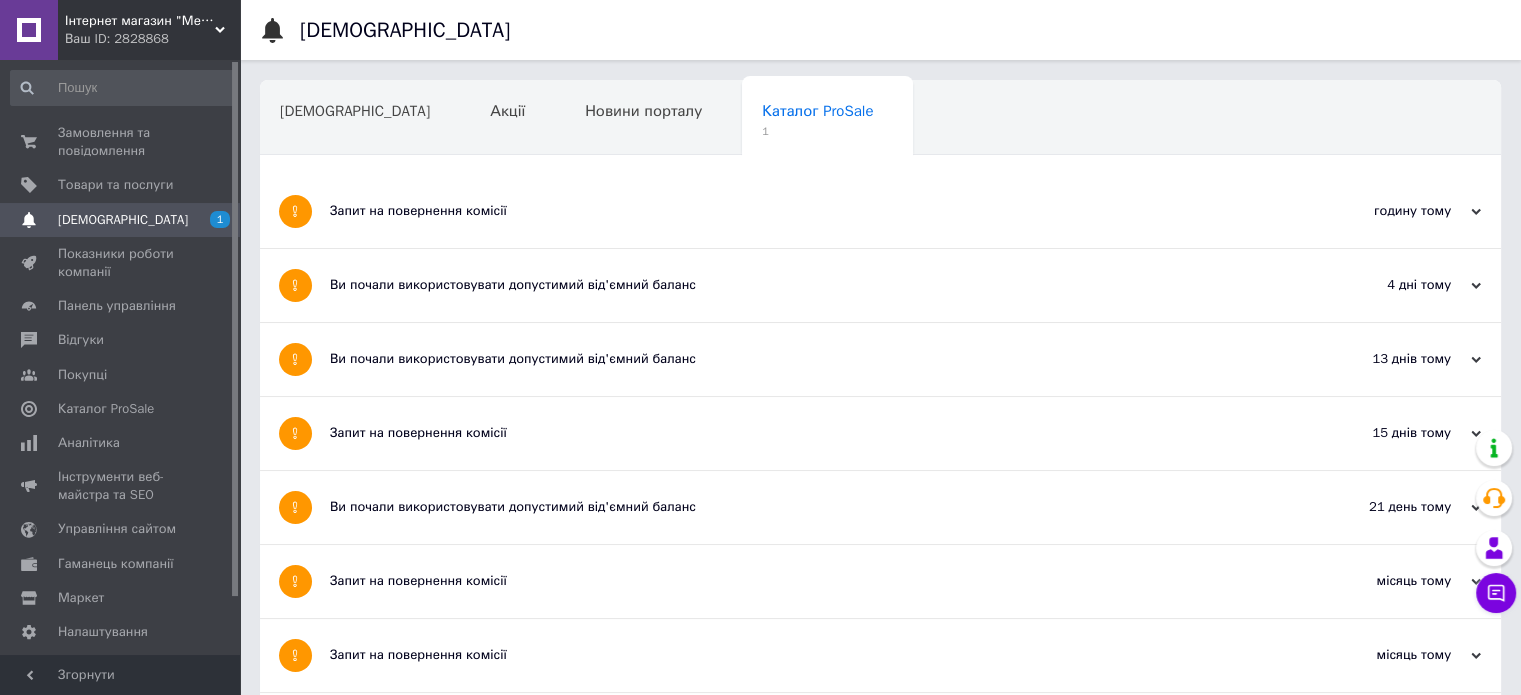 click on "Запит на повернення комісії" at bounding box center (805, 211) 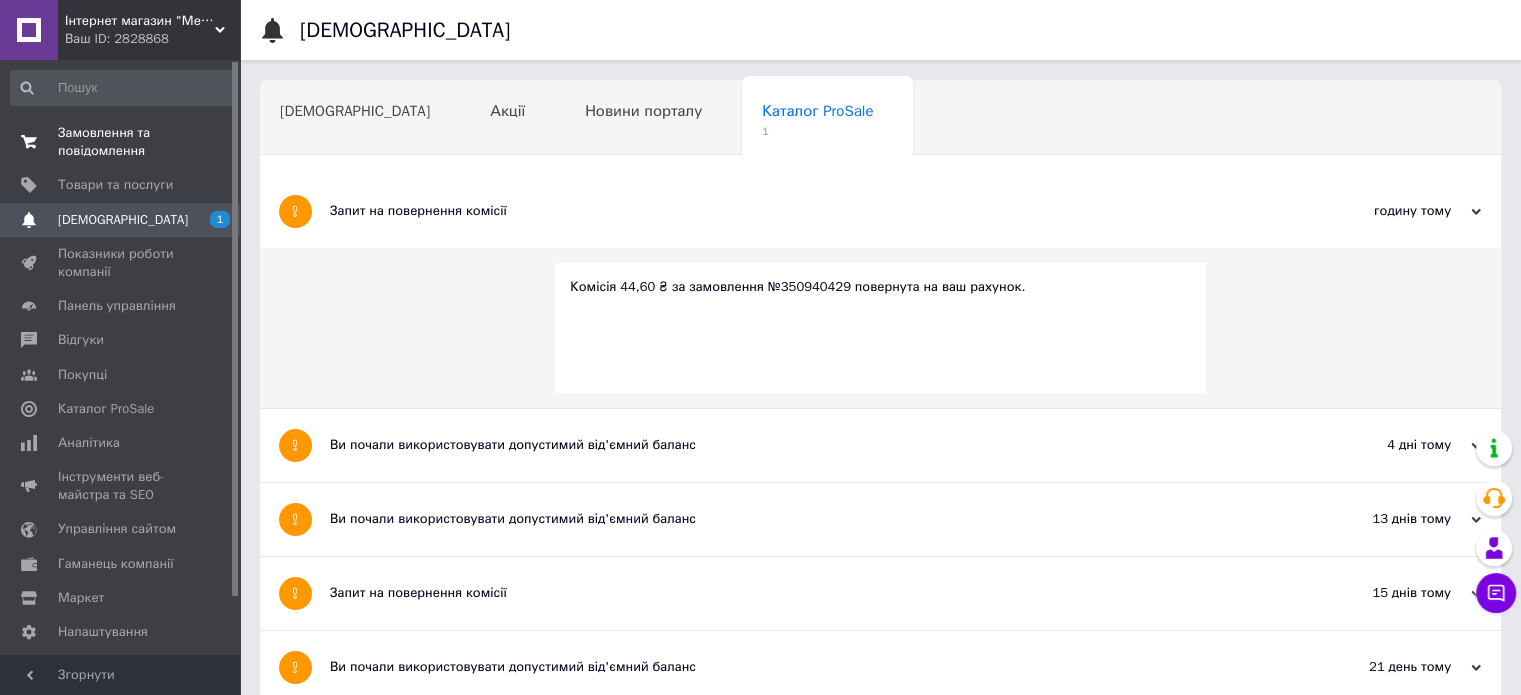 click on "Замовлення та повідомлення" at bounding box center [121, 142] 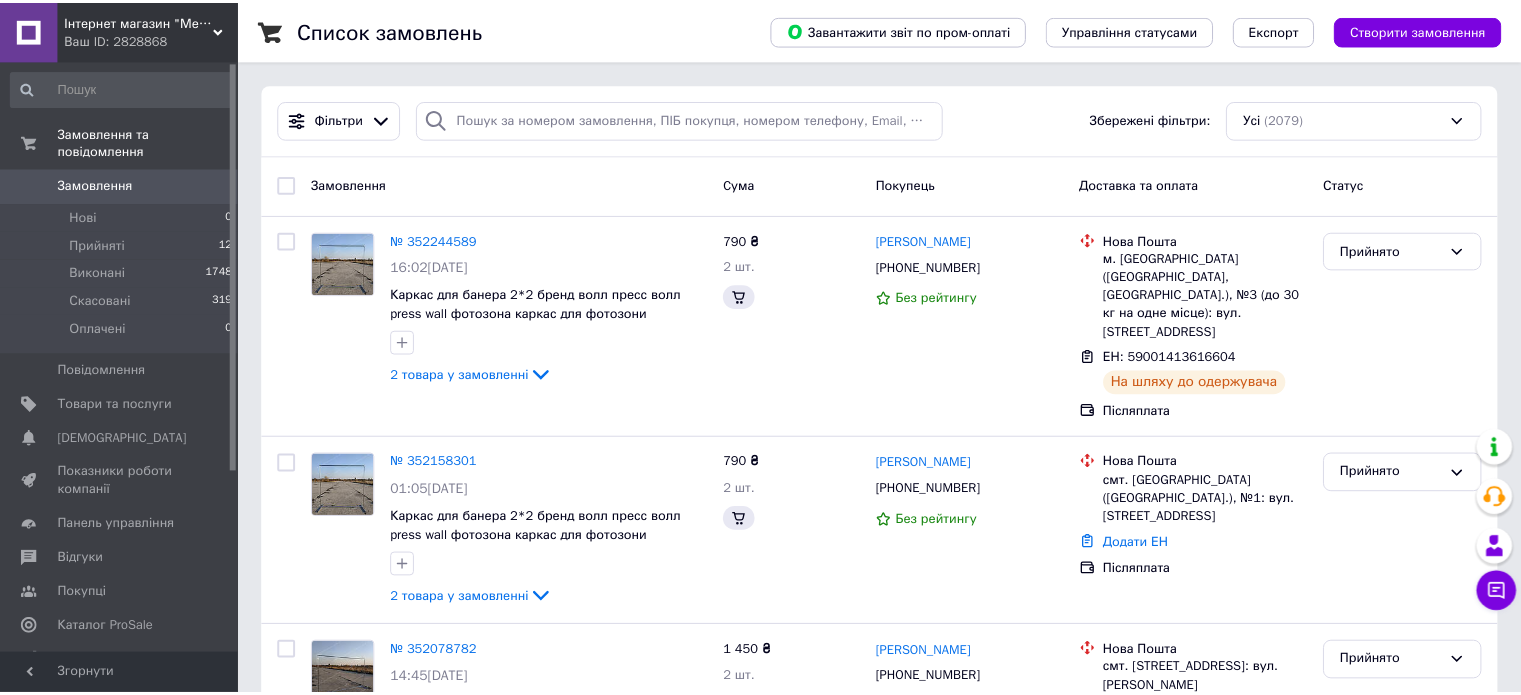 scroll, scrollTop: 0, scrollLeft: 0, axis: both 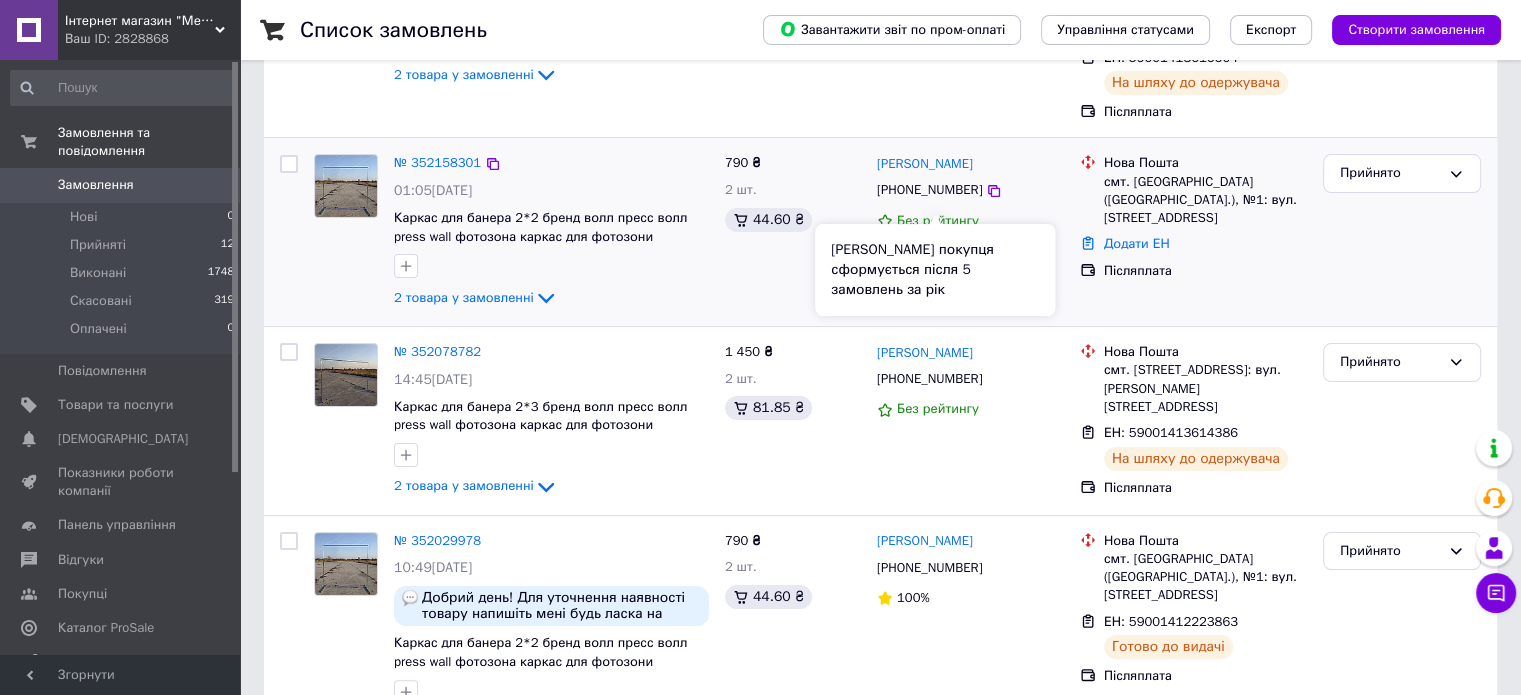 click on "[PHONE_NUMBER]" at bounding box center (929, 190) 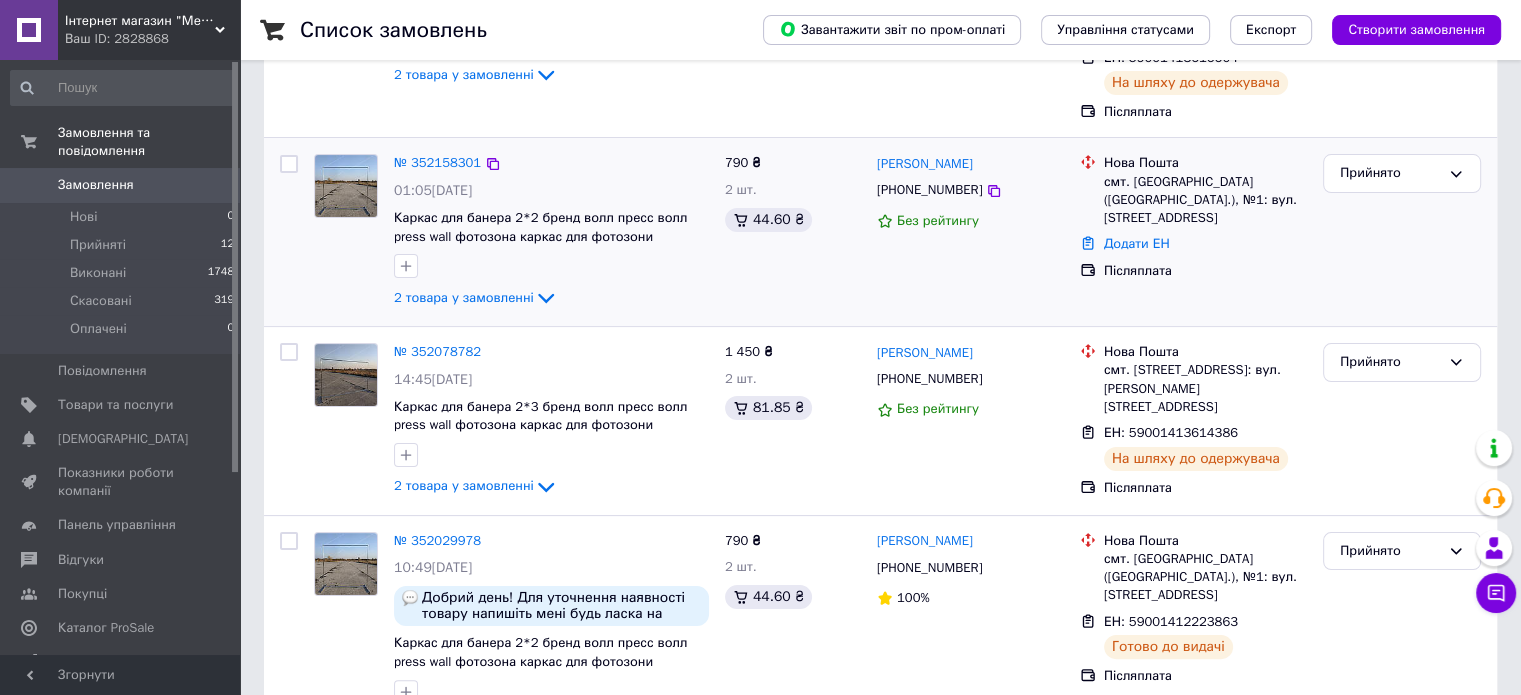 click on "[PHONE_NUMBER]" at bounding box center (929, 190) 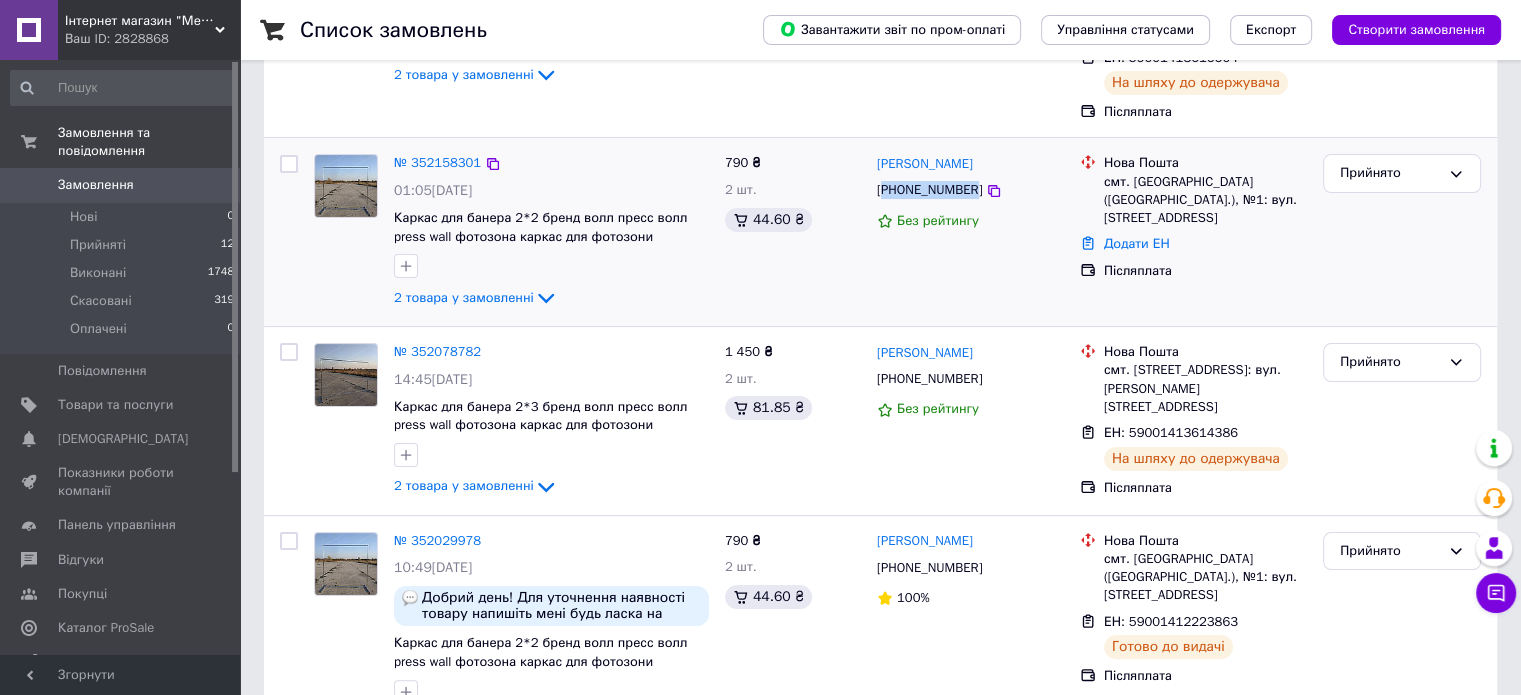 click on "[PHONE_NUMBER]" at bounding box center [929, 190] 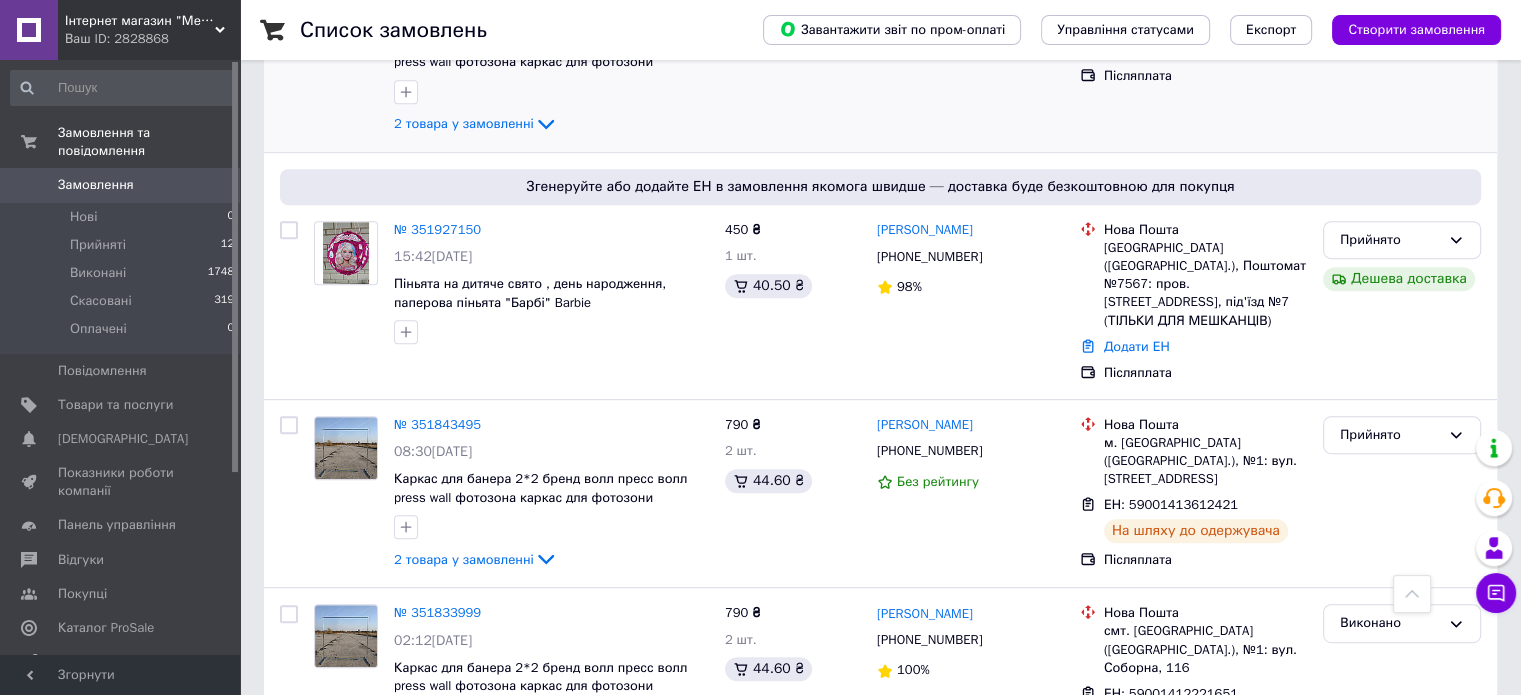 scroll, scrollTop: 1000, scrollLeft: 0, axis: vertical 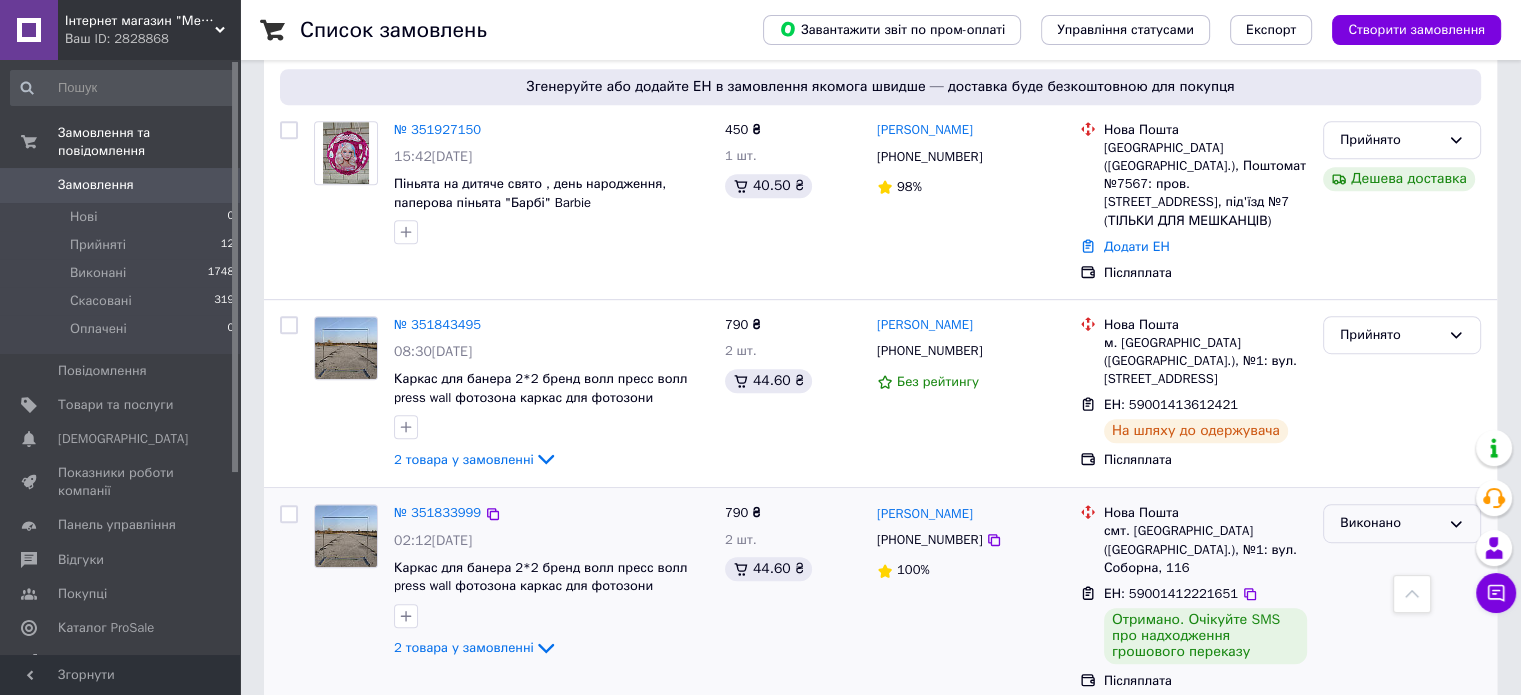 click on "Виконано" at bounding box center [1390, 523] 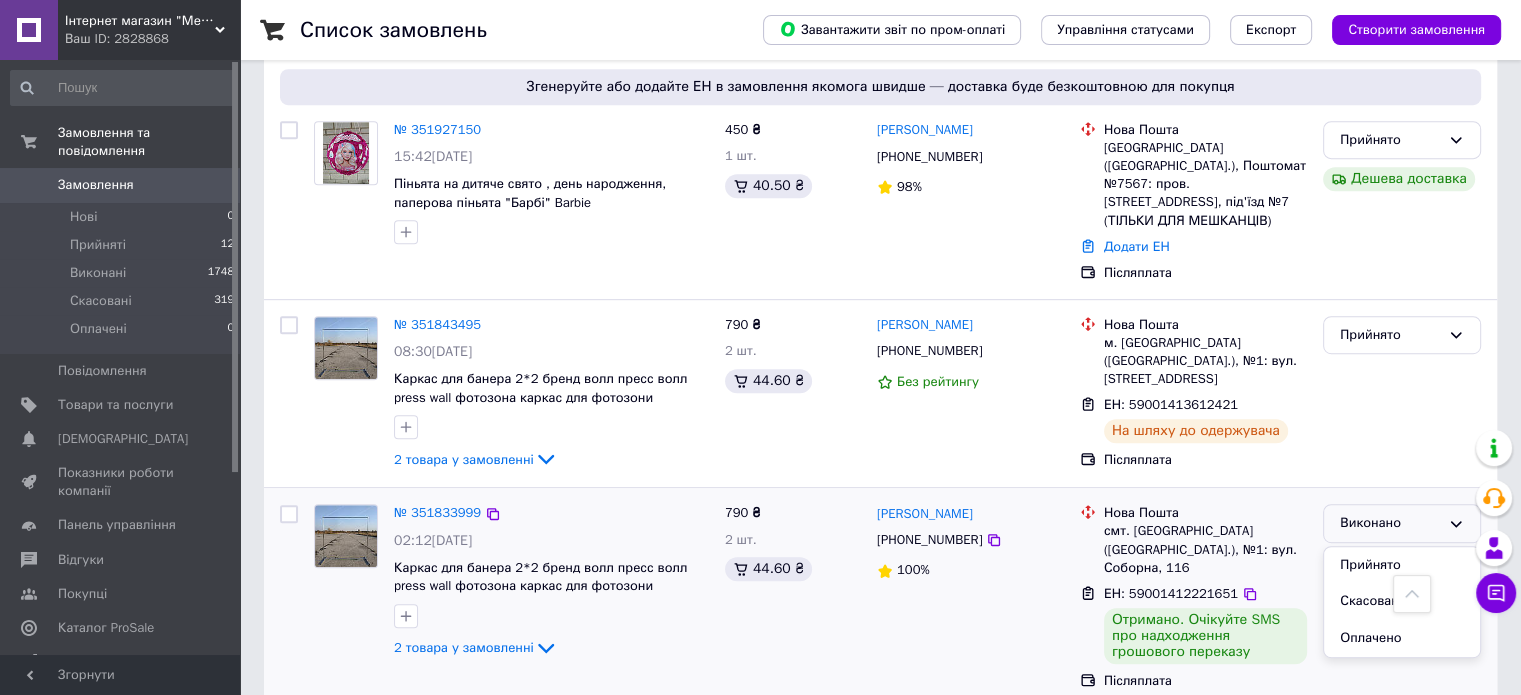 click on "Виконано" at bounding box center (1390, 523) 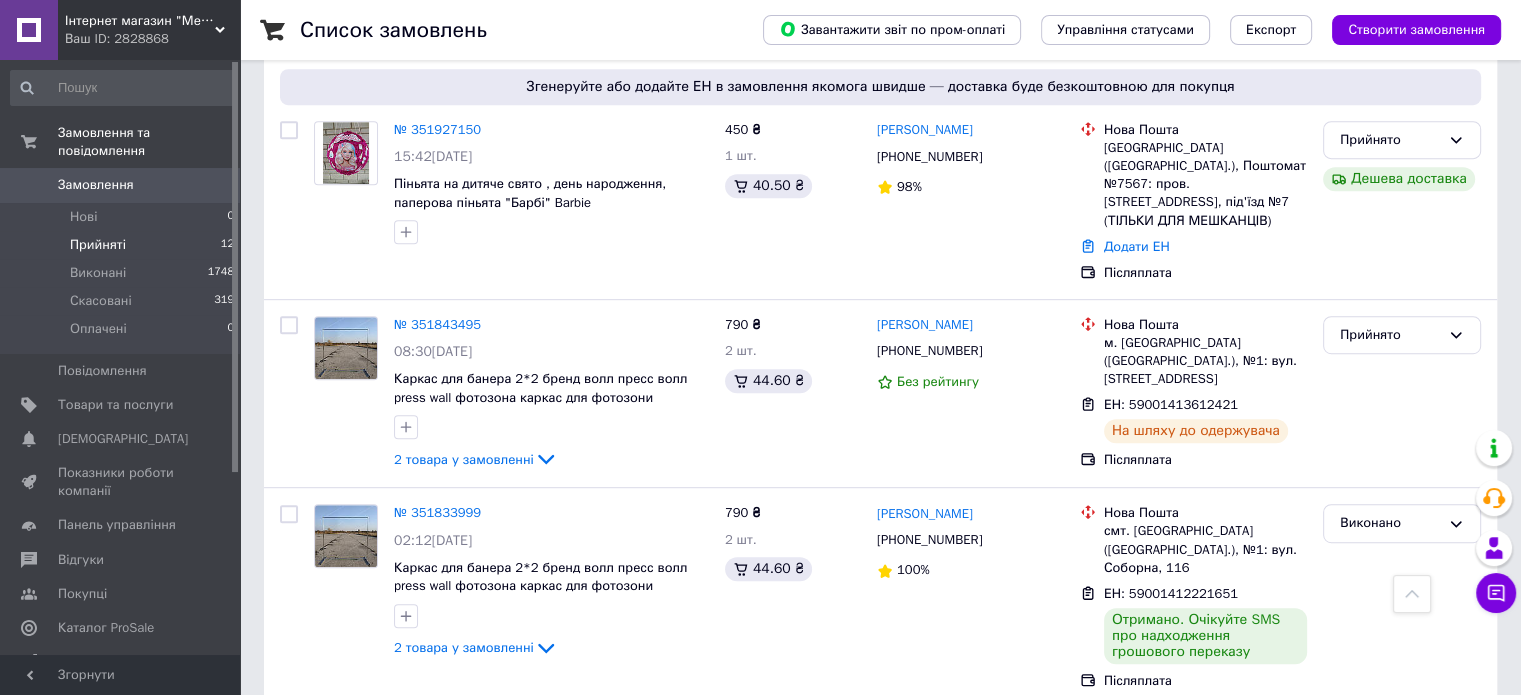 click on "Прийняті 12" at bounding box center (123, 245) 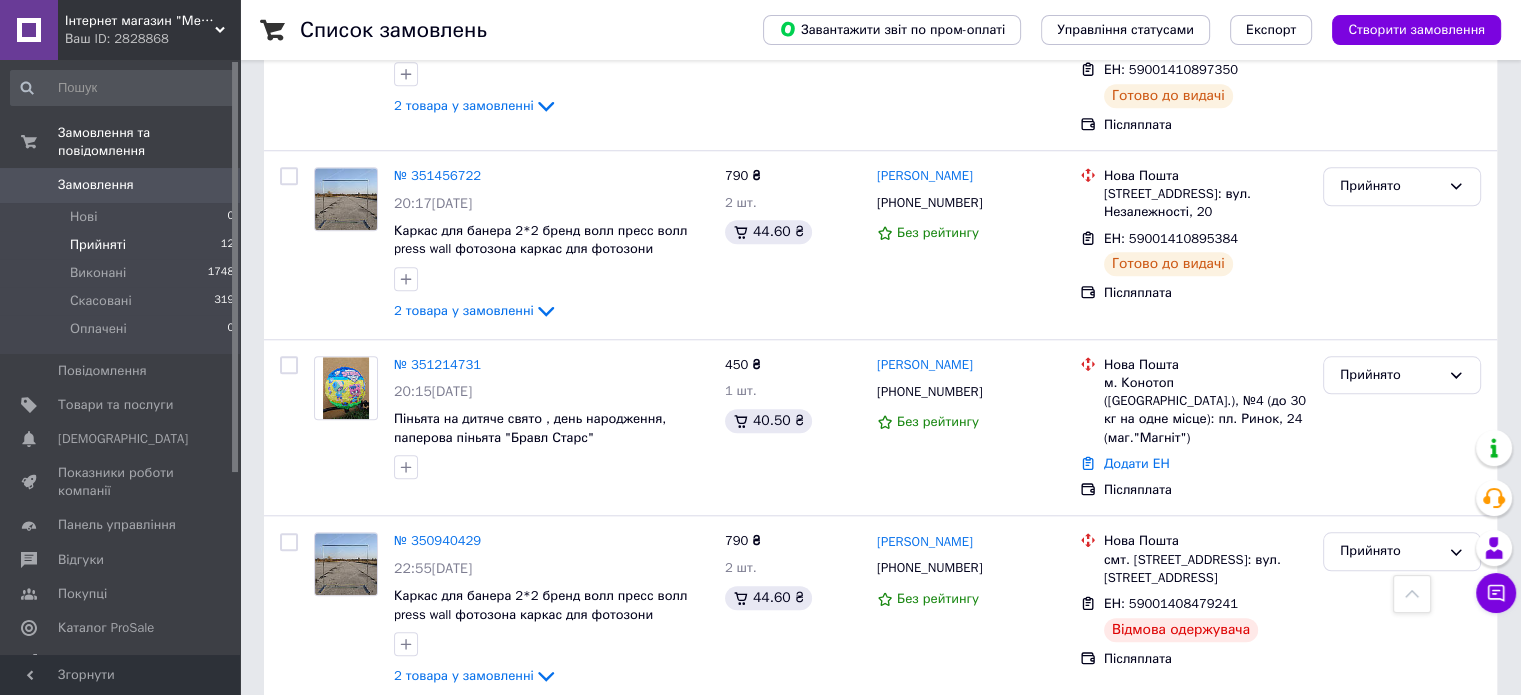 scroll, scrollTop: 1900, scrollLeft: 0, axis: vertical 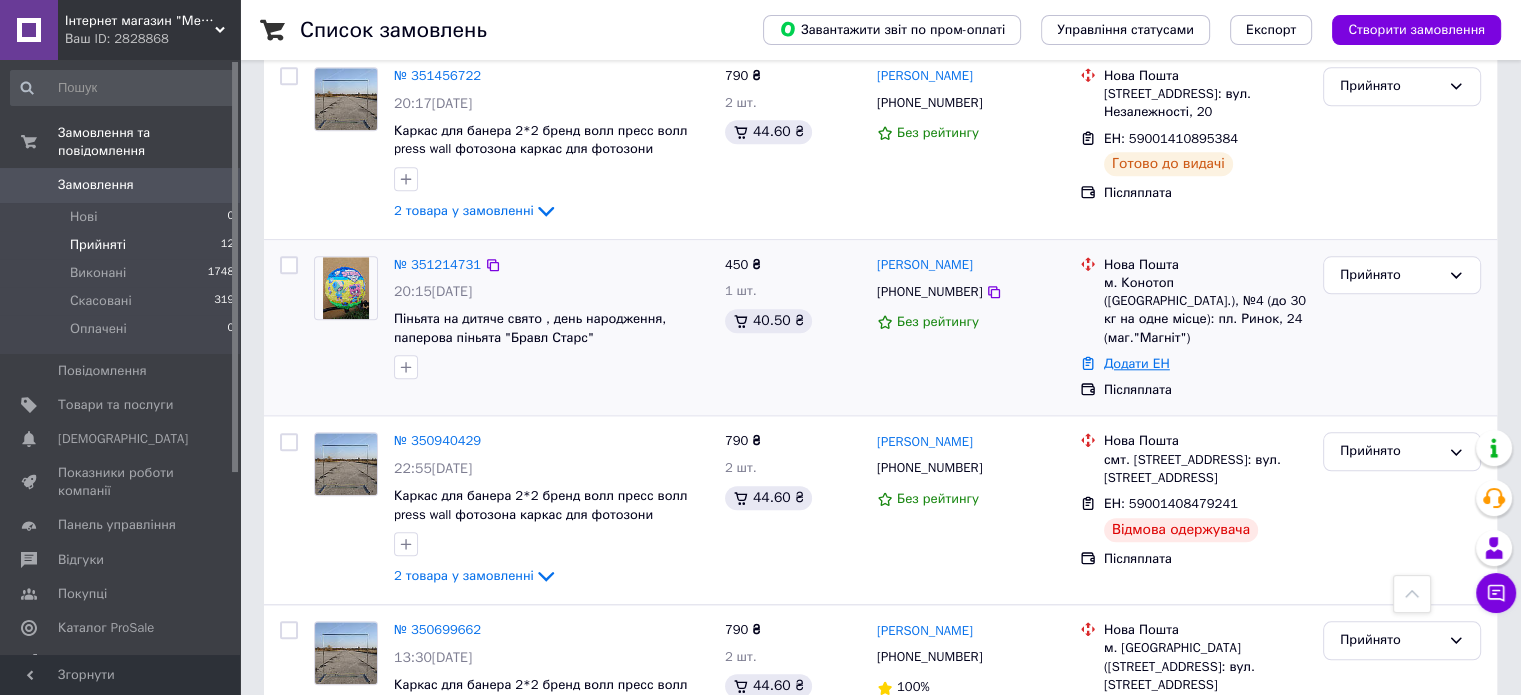 click on "Додати ЕН" at bounding box center [1137, 363] 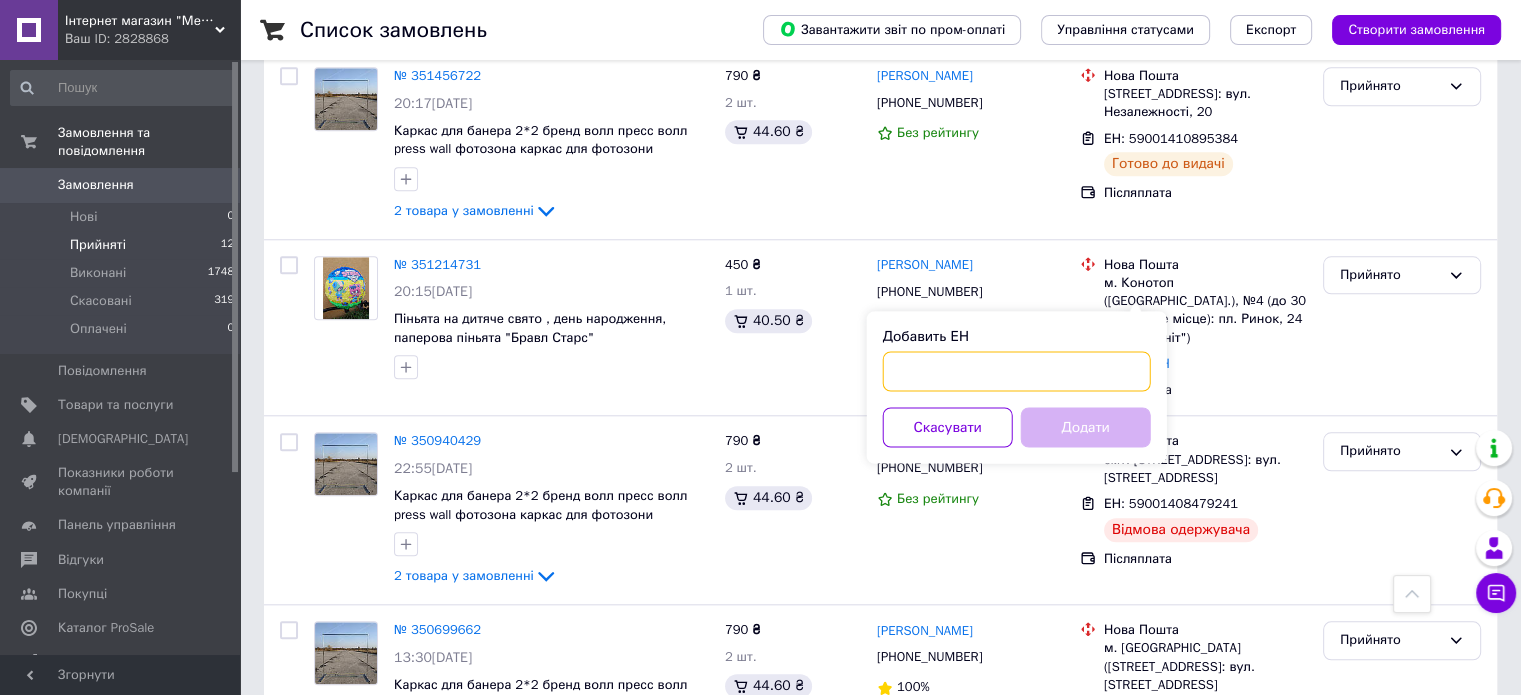 click on "Добавить ЕН" at bounding box center (1017, 371) 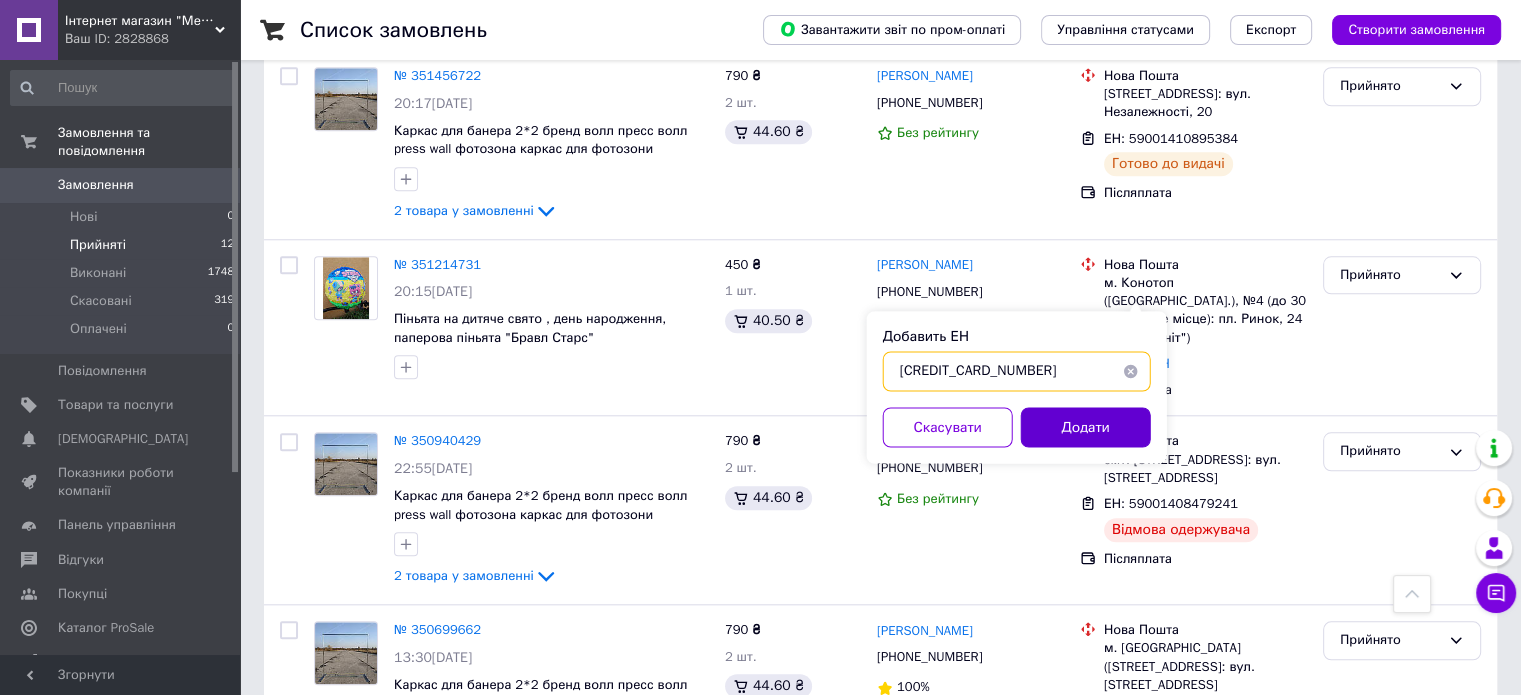 type on "59001413719509" 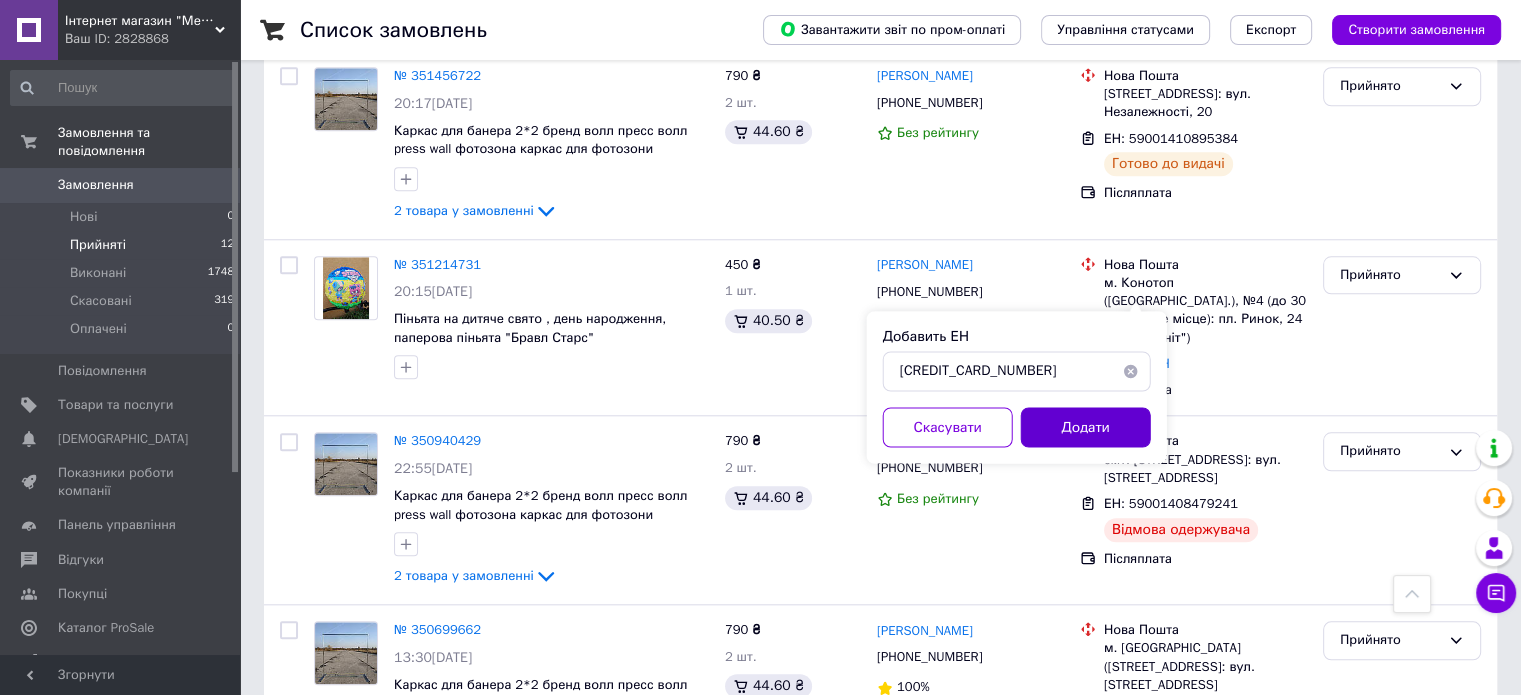 click on "Додати" at bounding box center [1086, 427] 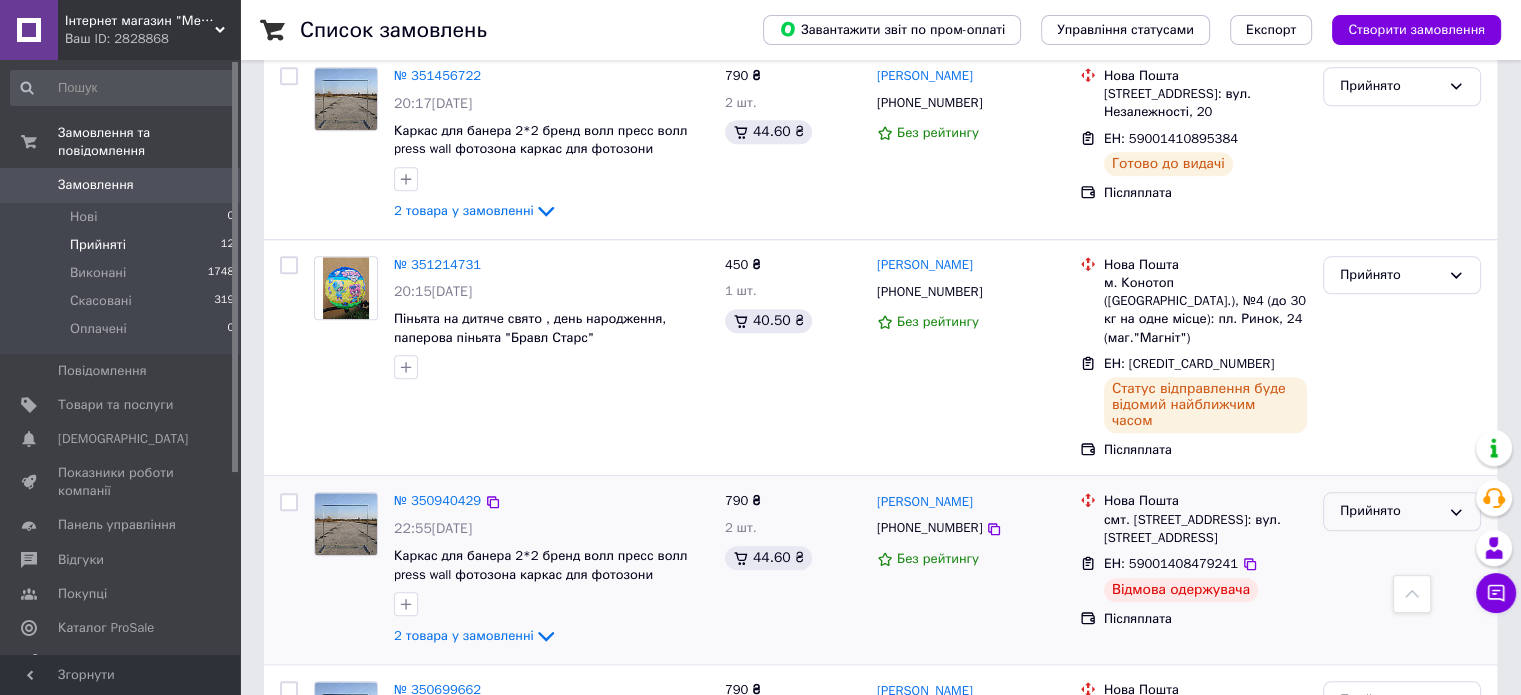 click on "Прийнято" at bounding box center [1390, 511] 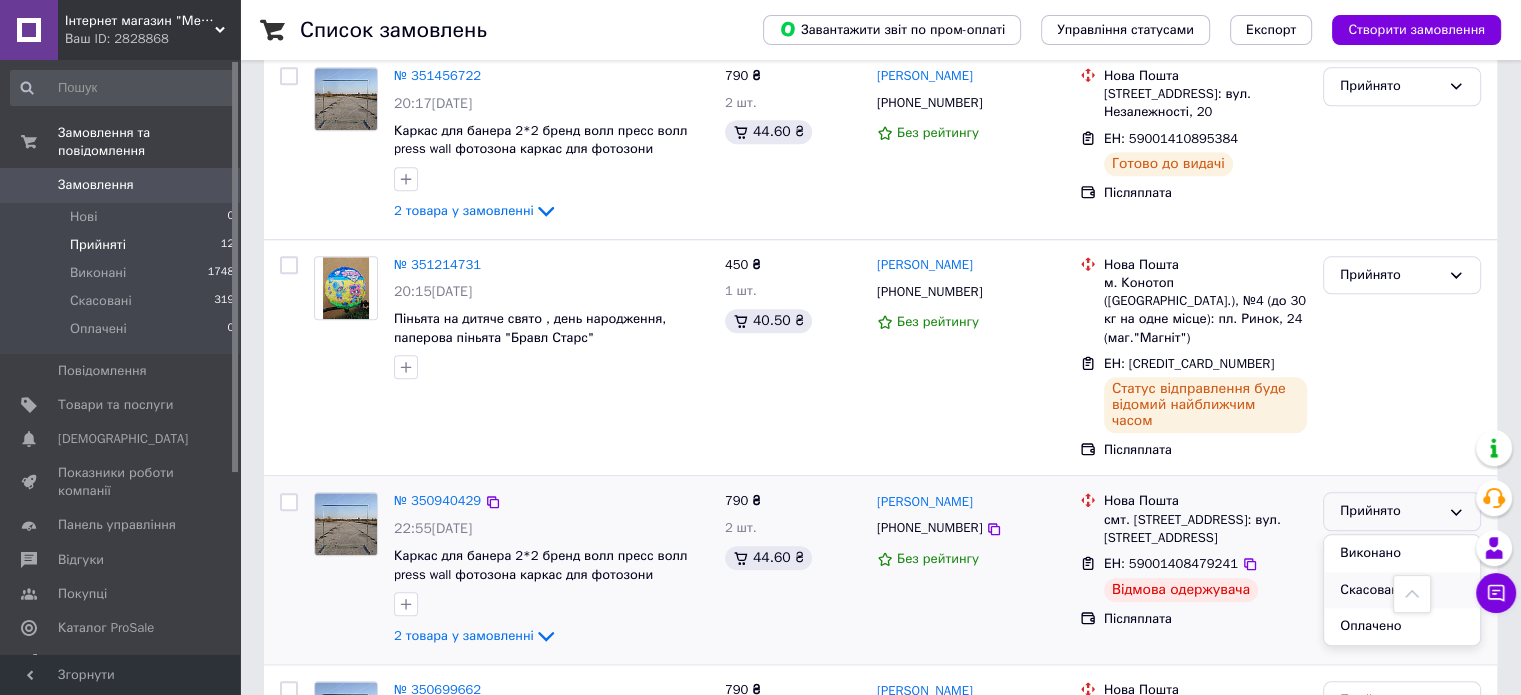 click on "Скасовано" at bounding box center [1402, 590] 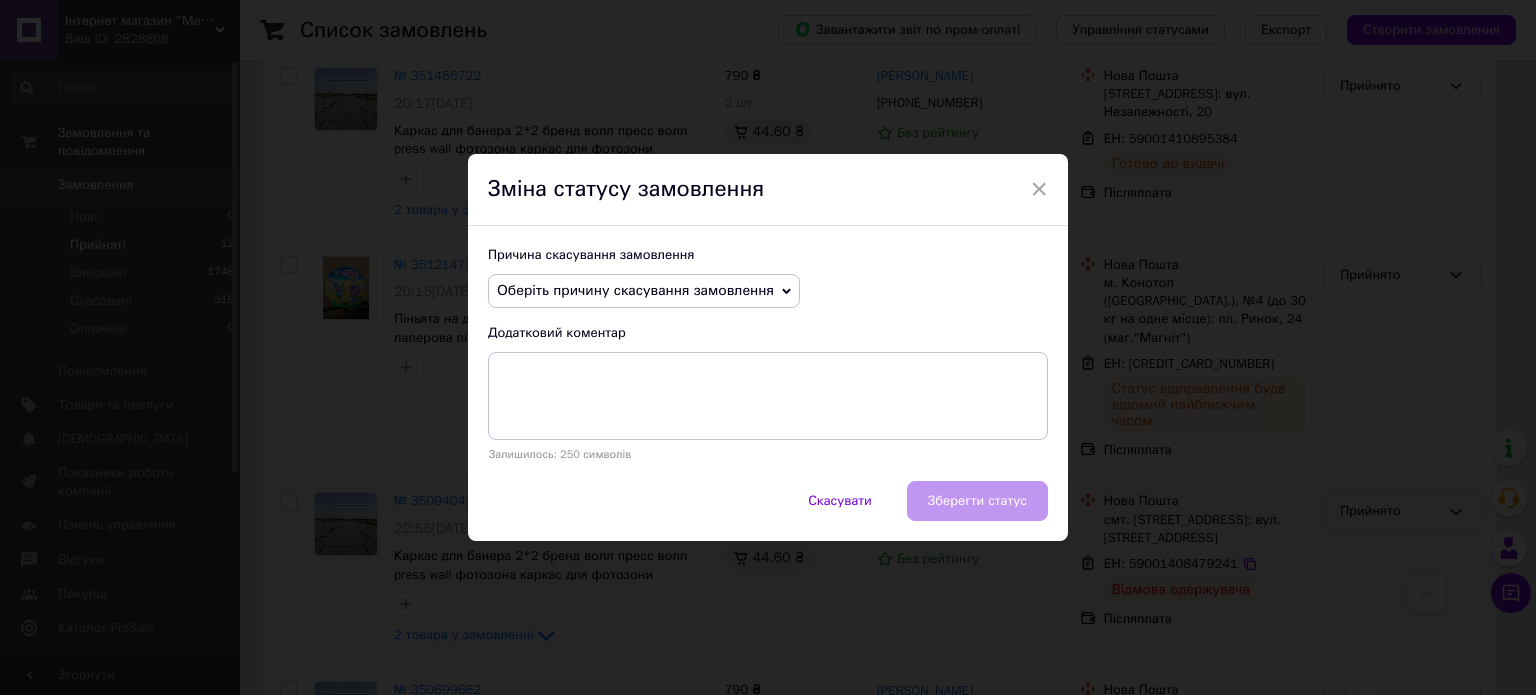 click on "Оберіть причину скасування замовлення" at bounding box center [644, 291] 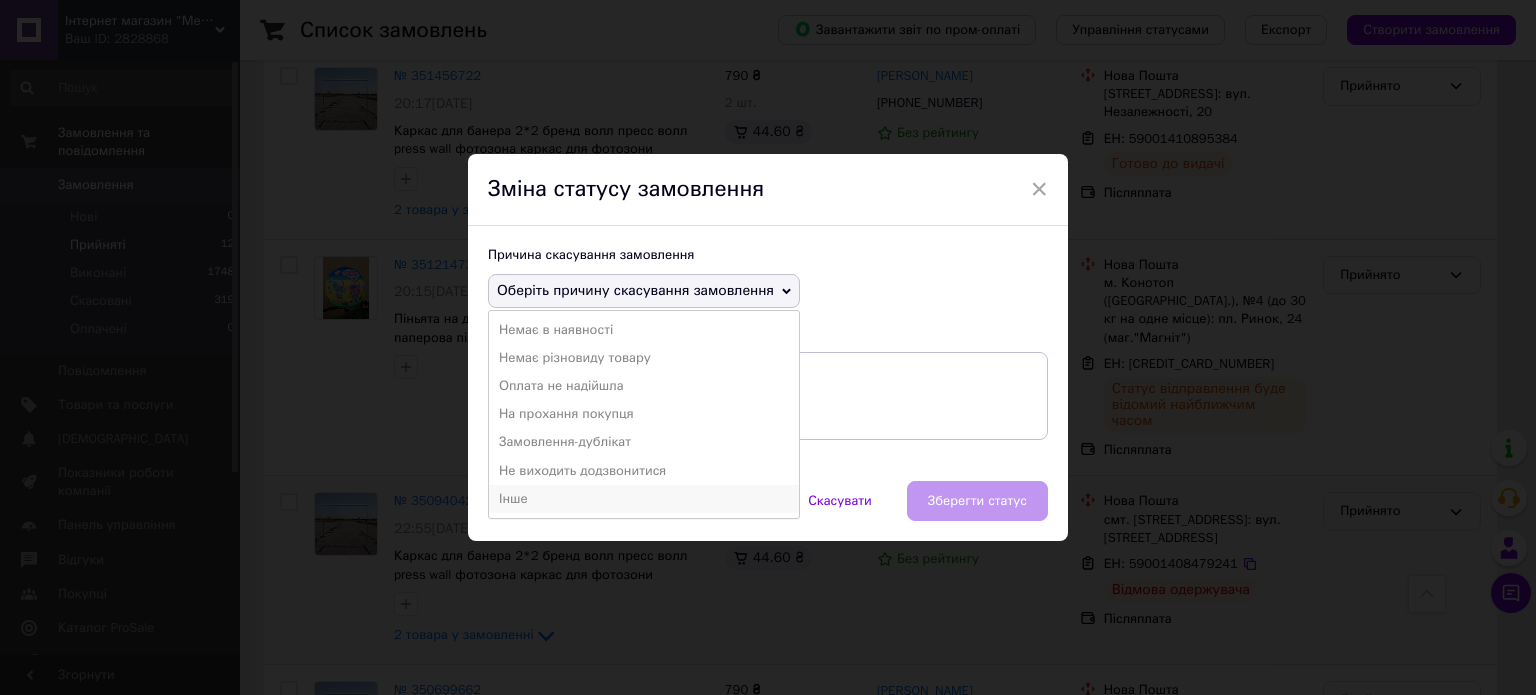 click on "Інше" at bounding box center [644, 499] 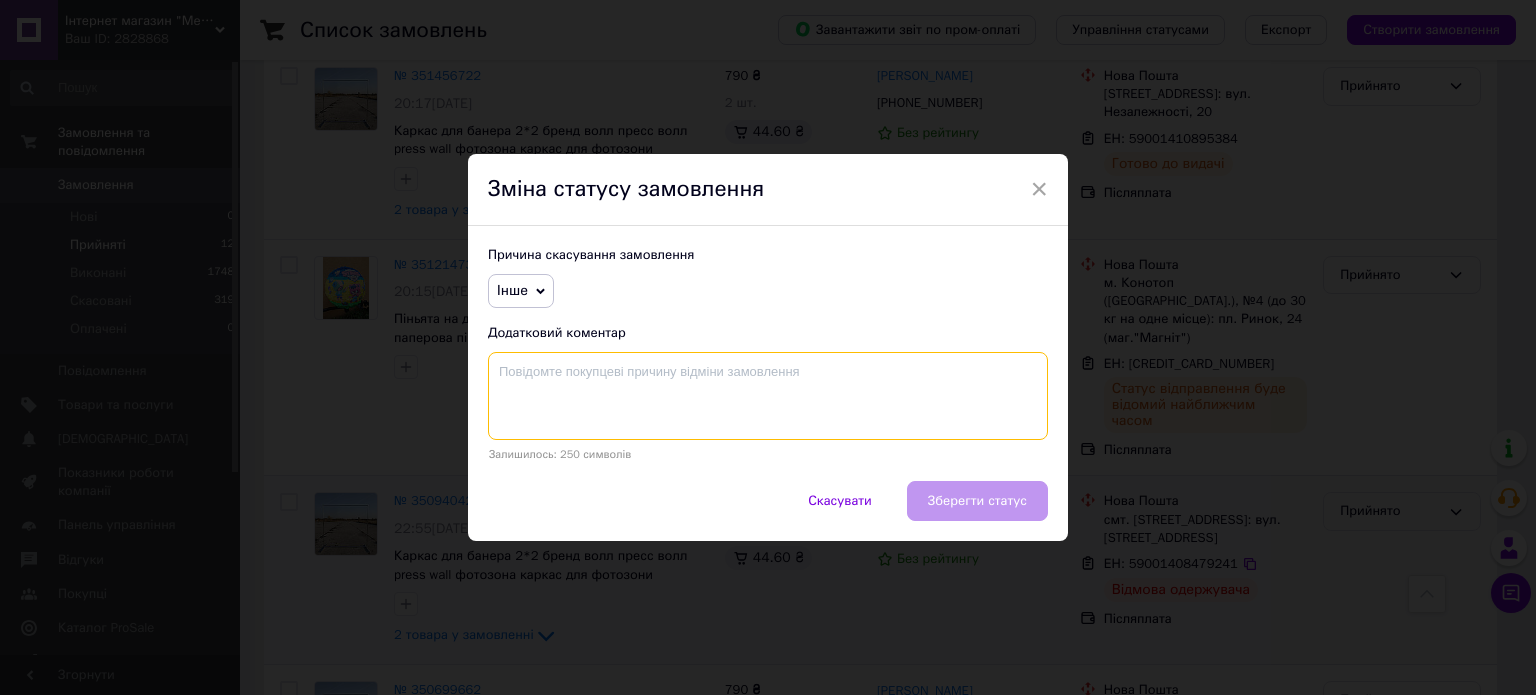 click at bounding box center (768, 396) 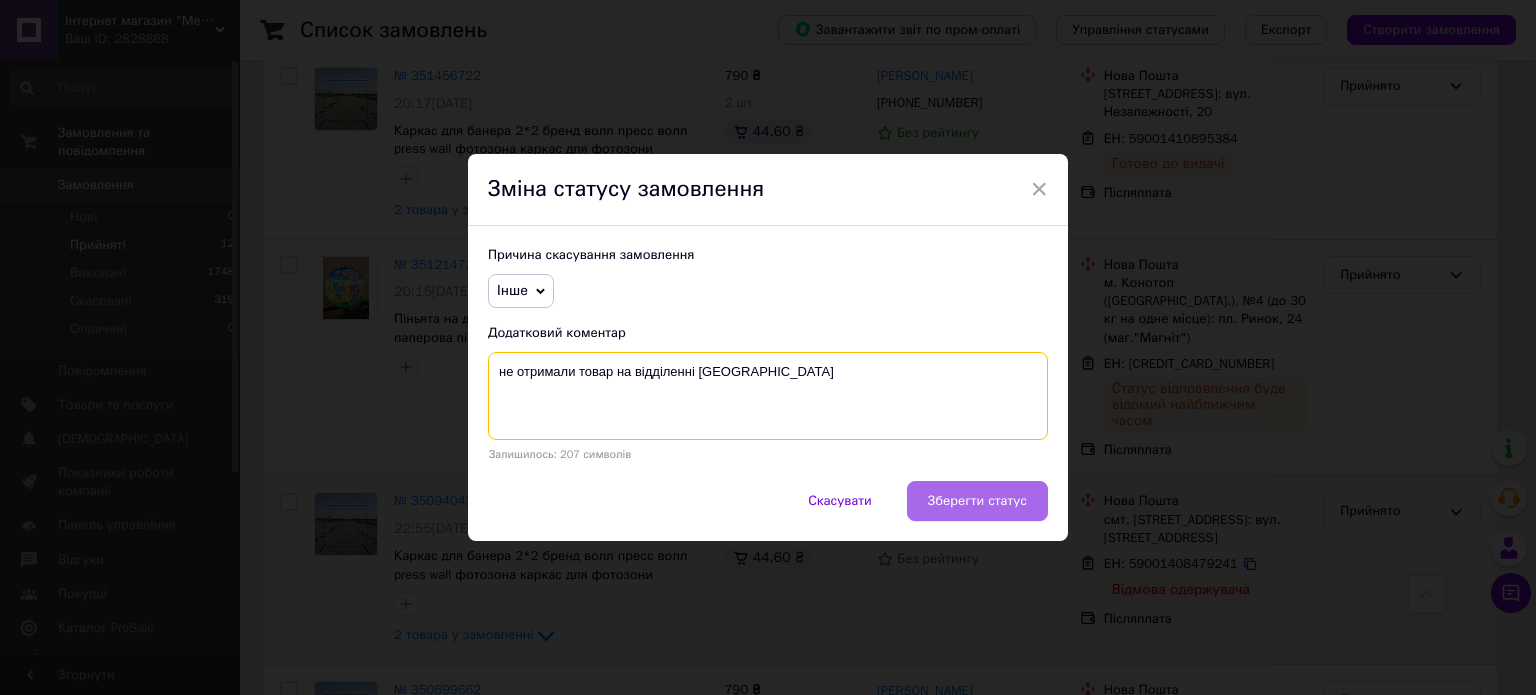 type on "не отримали товар на відділенні Нової Почти" 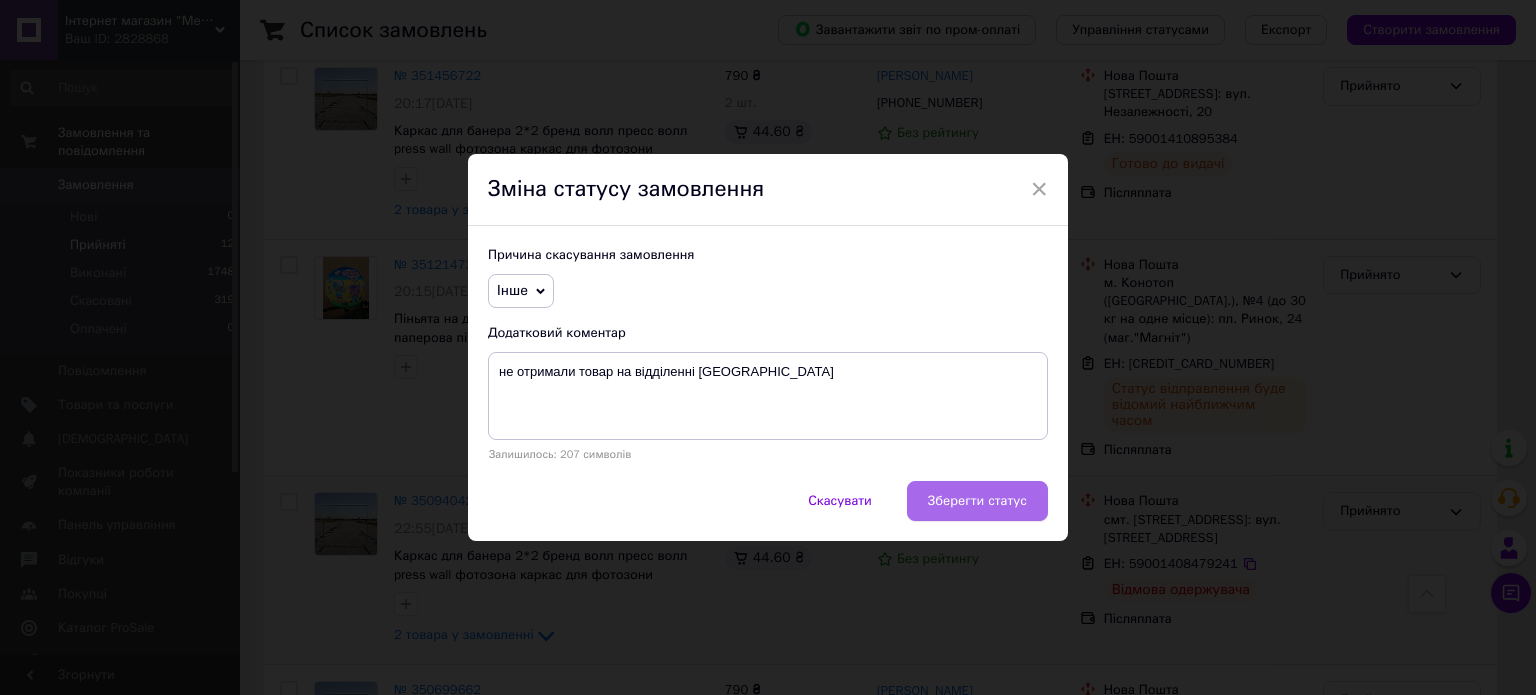 click on "Зберегти статус" at bounding box center [977, 501] 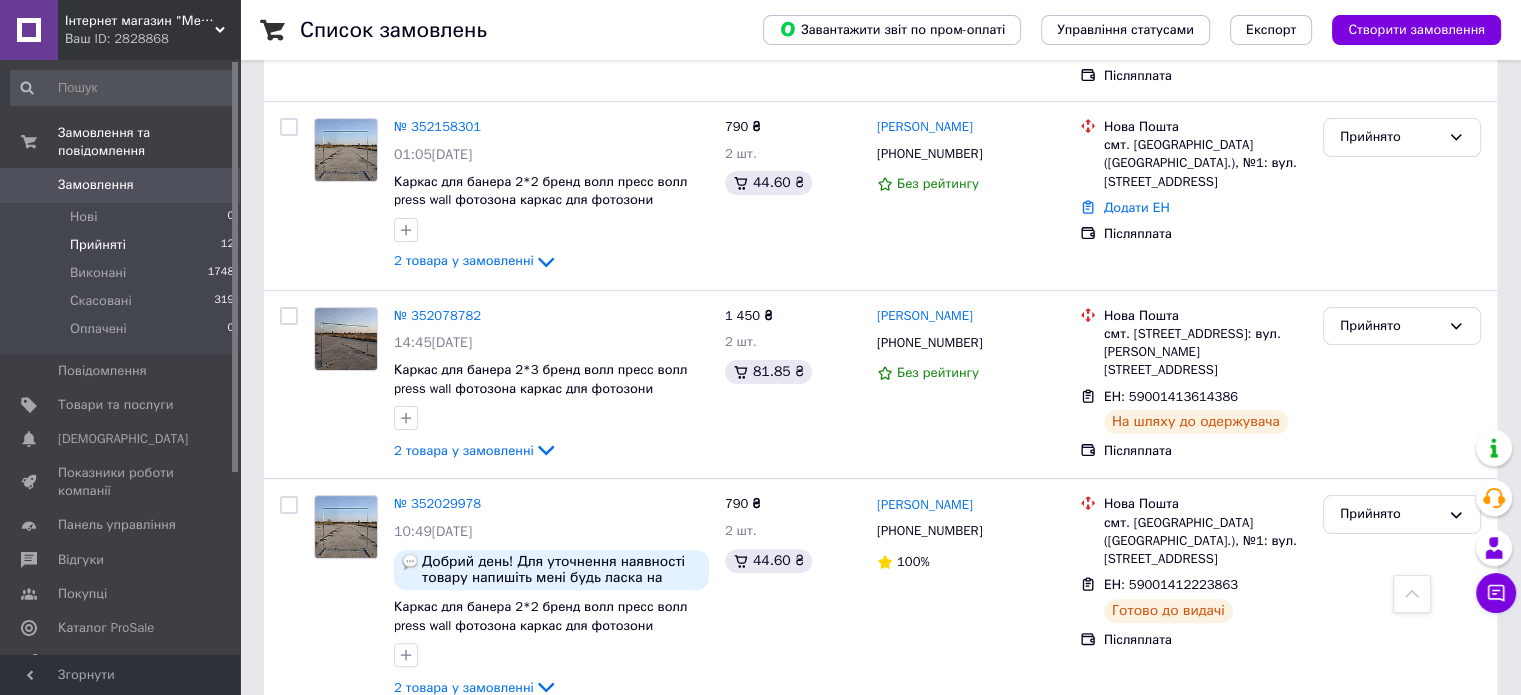 scroll, scrollTop: 0, scrollLeft: 0, axis: both 